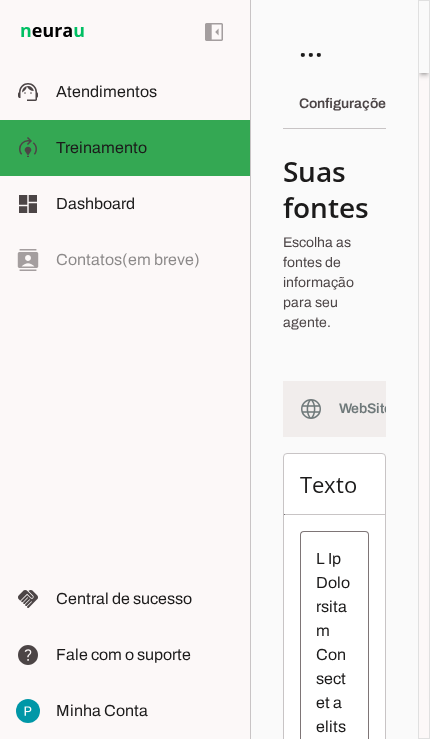 scroll, scrollTop: 0, scrollLeft: 0, axis: both 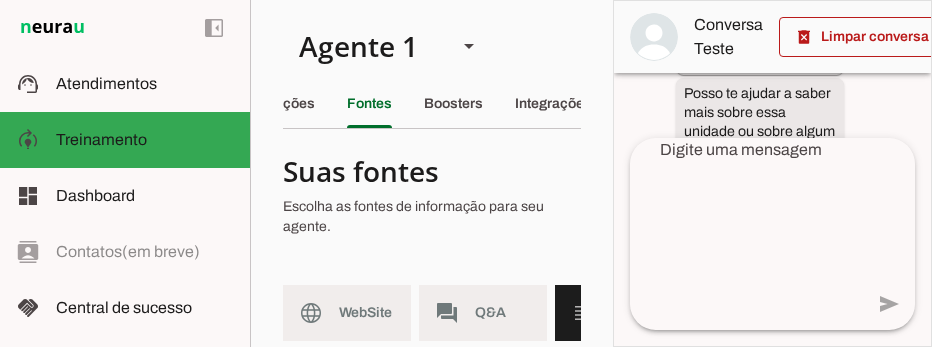 click on "support_agent
Atendimentos
Atendimentos" at bounding box center (125, 84) 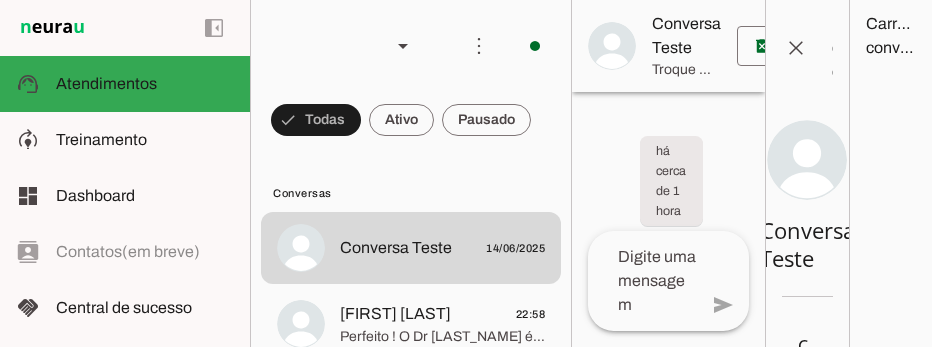 scroll, scrollTop: 1274, scrollLeft: 0, axis: vertical 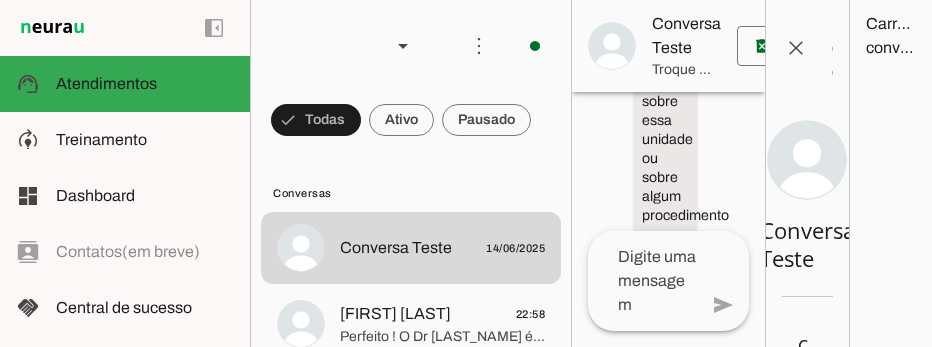 click on "[FIRST] [LAST]" 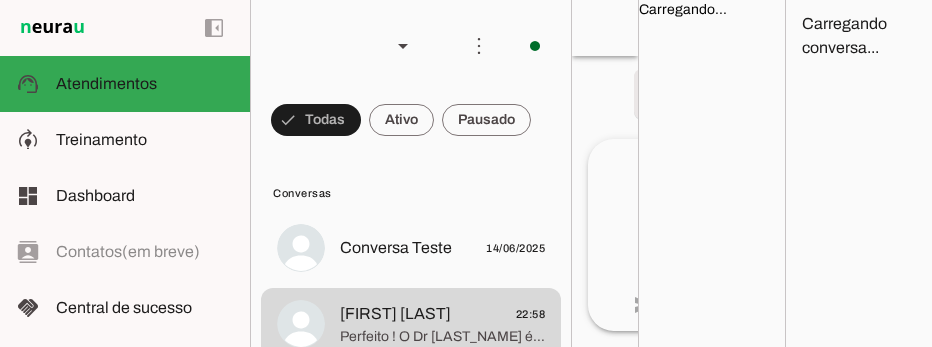 scroll, scrollTop: 0, scrollLeft: 0, axis: both 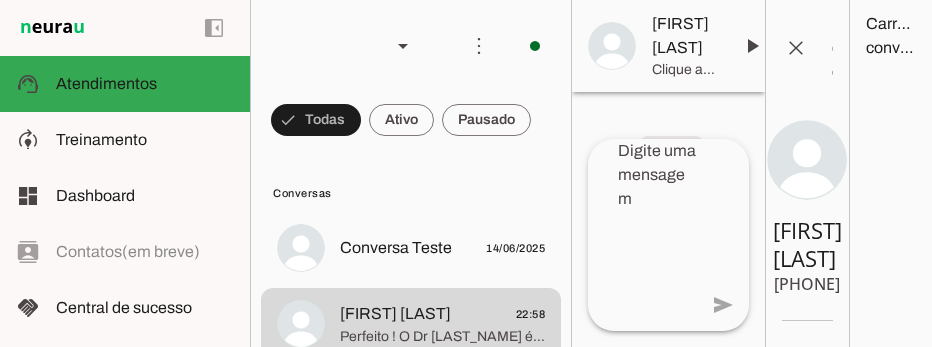 click on "[FIRST] [LAST]" at bounding box center (684, 36) 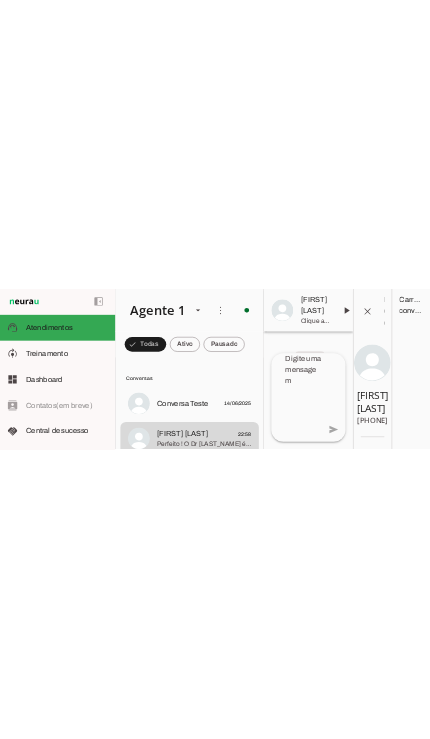 scroll, scrollTop: 0, scrollLeft: 0, axis: both 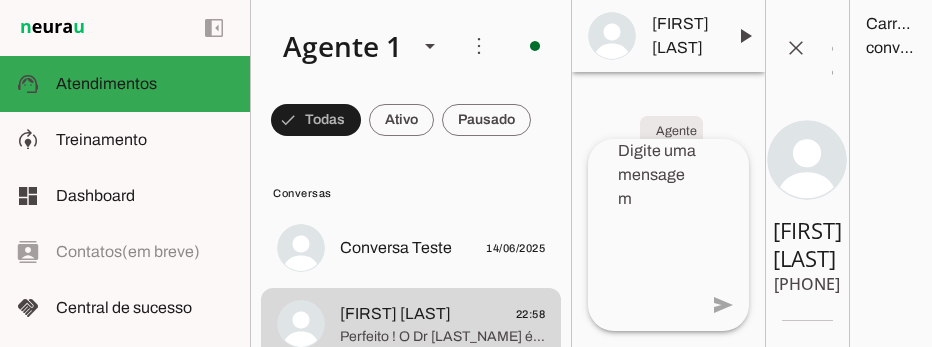 click on "[FIRST] [LAST]" at bounding box center [680, 36] 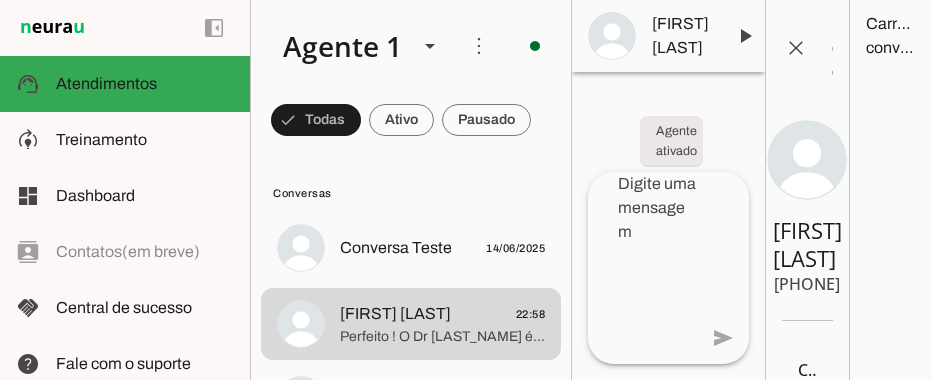 click on "[FIRST] [LAST]" at bounding box center (680, 36) 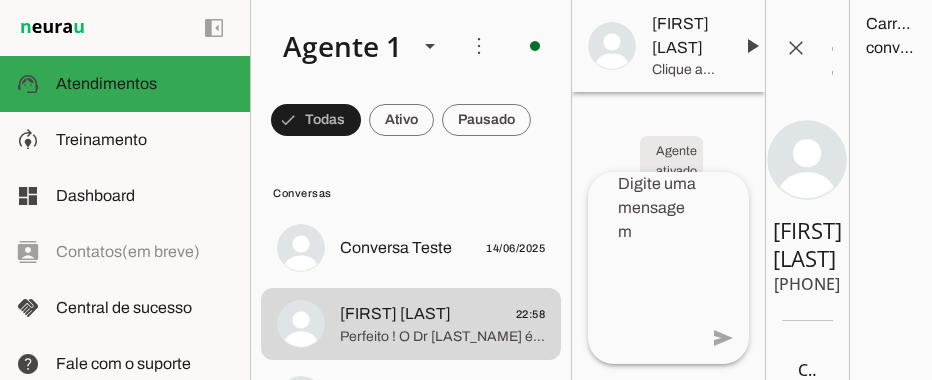 click on "[FIRST] [LAST]" at bounding box center [684, 36] 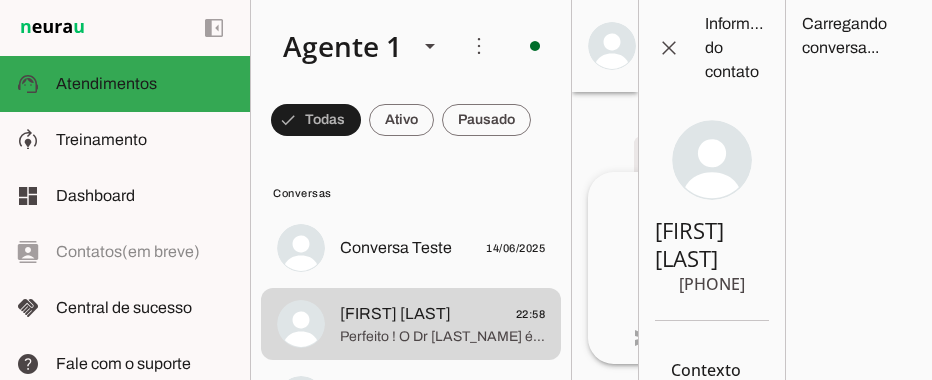 click on "close
Informações do contato" at bounding box center (712, 48) 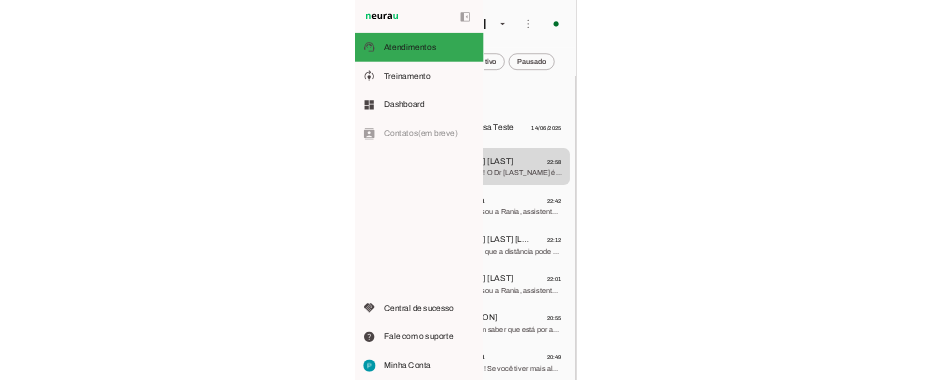 scroll, scrollTop: 0, scrollLeft: 0, axis: both 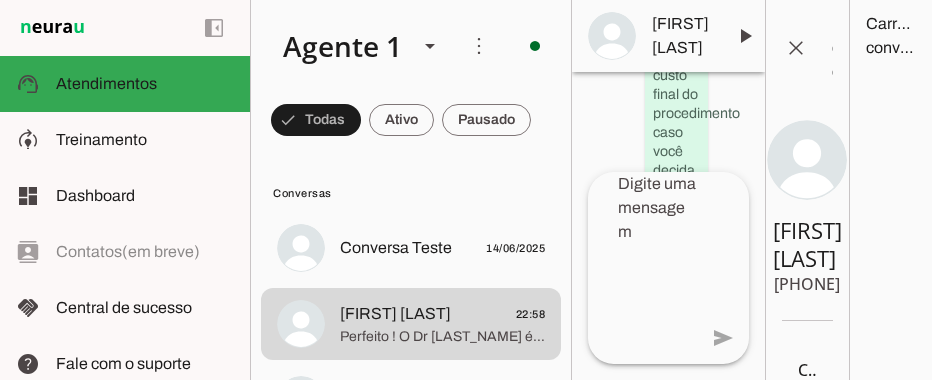 click on "[FIRST] [LAST]" at bounding box center [680, 36] 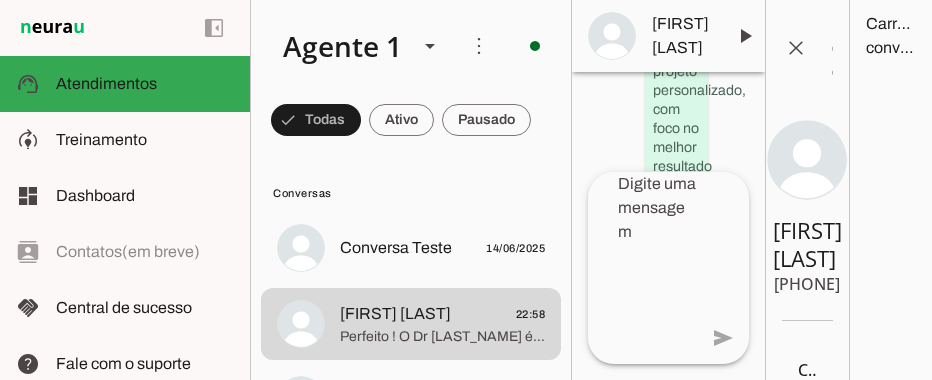 click on "[FIRST] [LAST]" at bounding box center [680, 36] 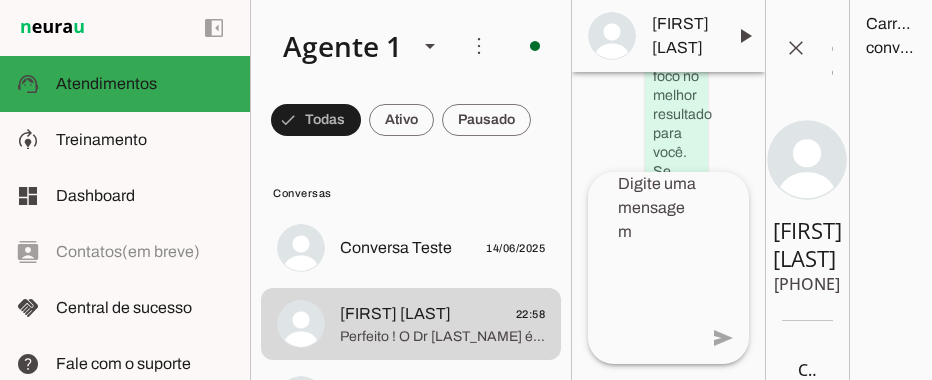 click at bounding box center (796, 48) 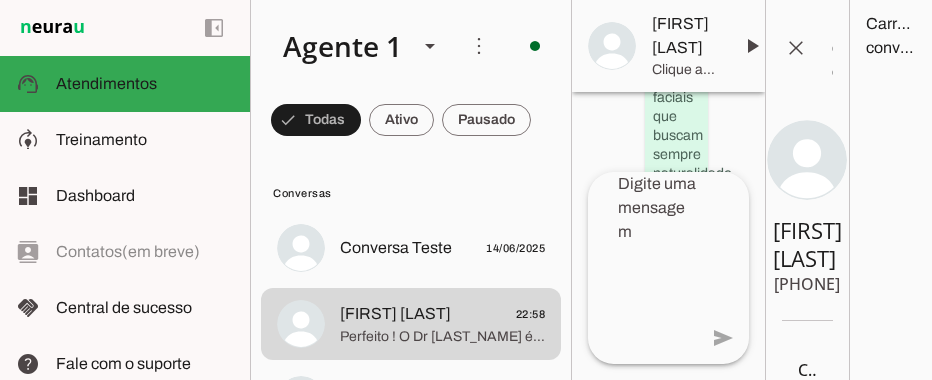 scroll, scrollTop: 96, scrollLeft: 0, axis: vertical 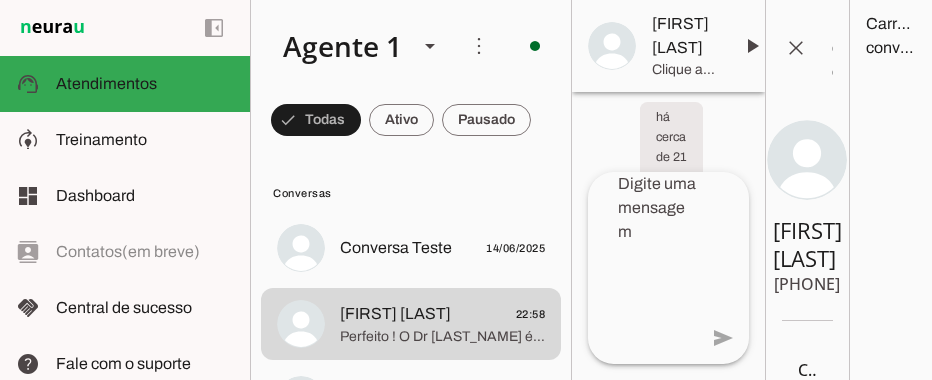 click at bounding box center [891, 36] 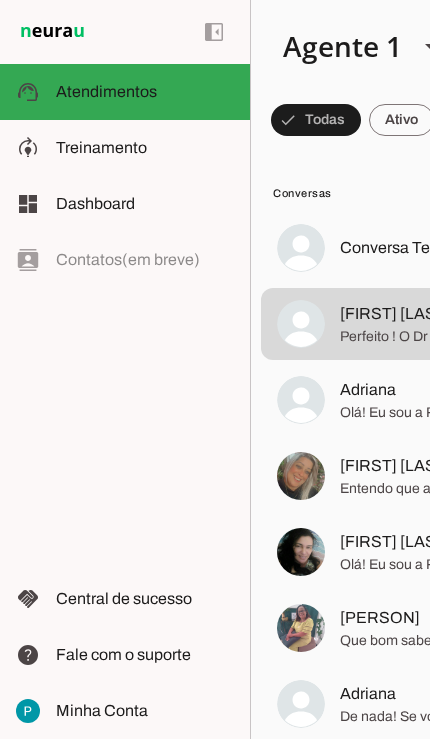 scroll, scrollTop: 2379, scrollLeft: 0, axis: vertical 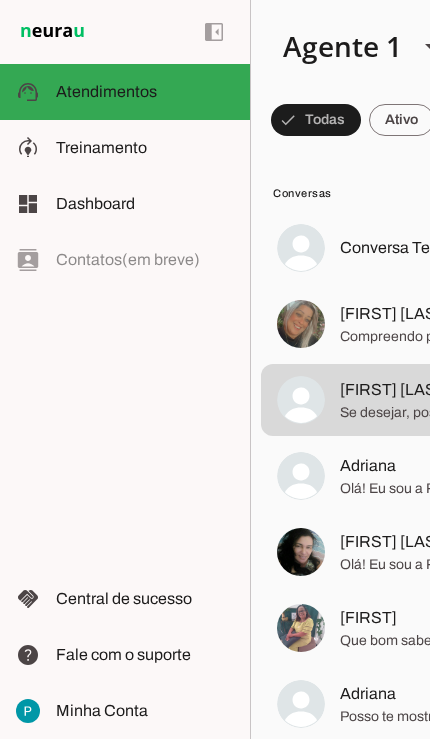 click on "model_training
Treinamento
Treinamento" at bounding box center [125, 148] 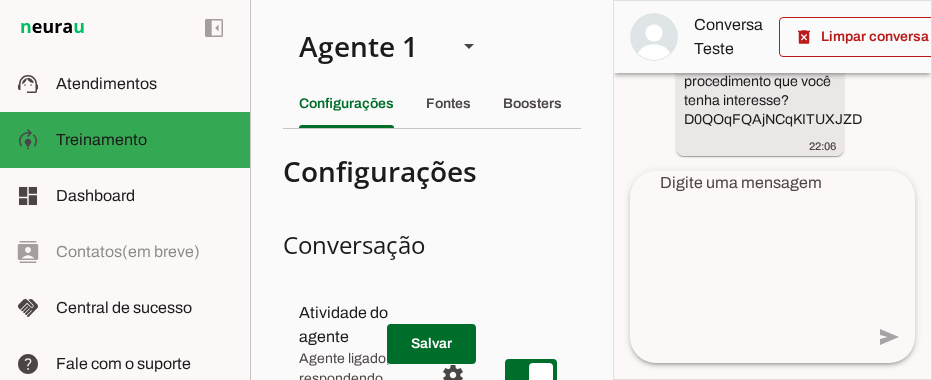 scroll, scrollTop: 481, scrollLeft: 0, axis: vertical 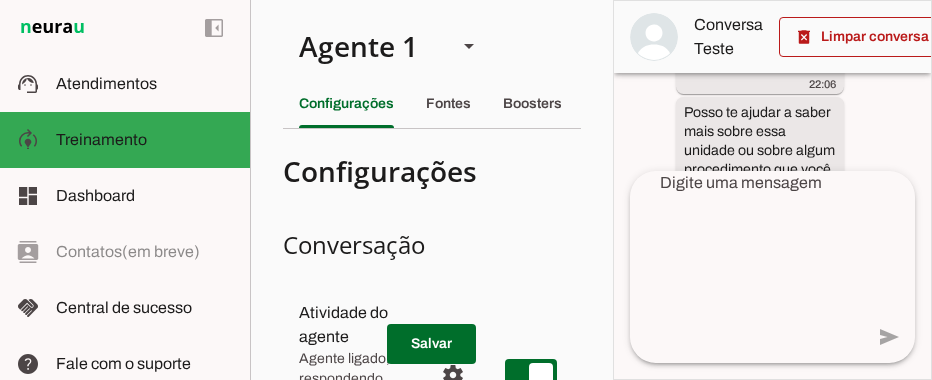 click on "Fontes" 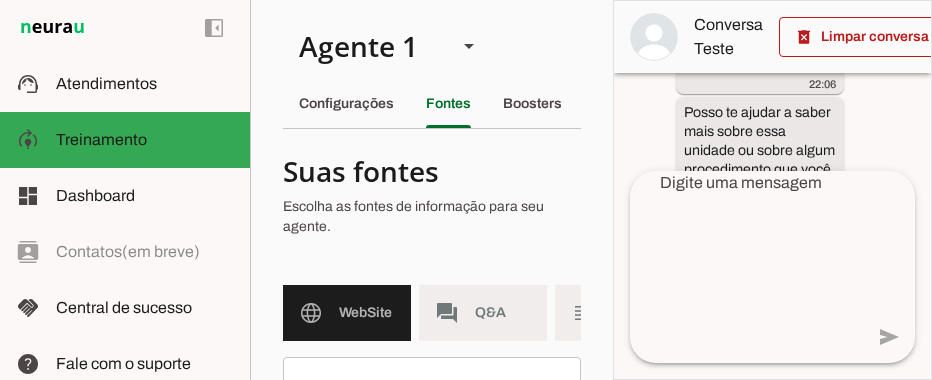 scroll, scrollTop: 313, scrollLeft: 0, axis: vertical 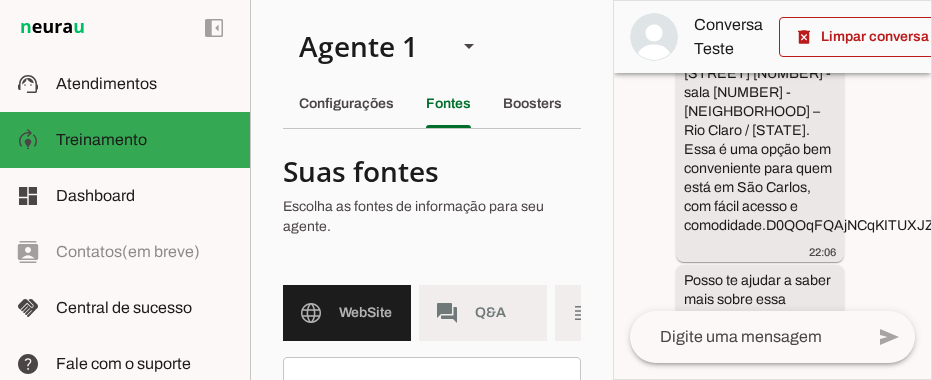 click at bounding box center [866, 37] 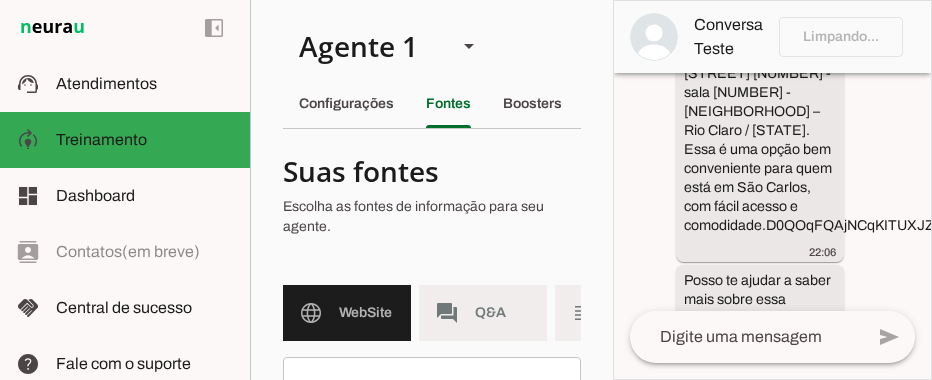 scroll, scrollTop: 0, scrollLeft: 0, axis: both 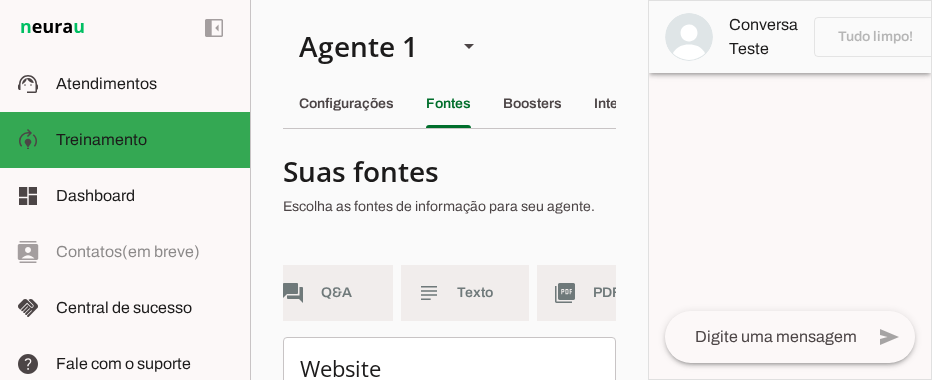 click on "subject
Texto" at bounding box center [465, 293] 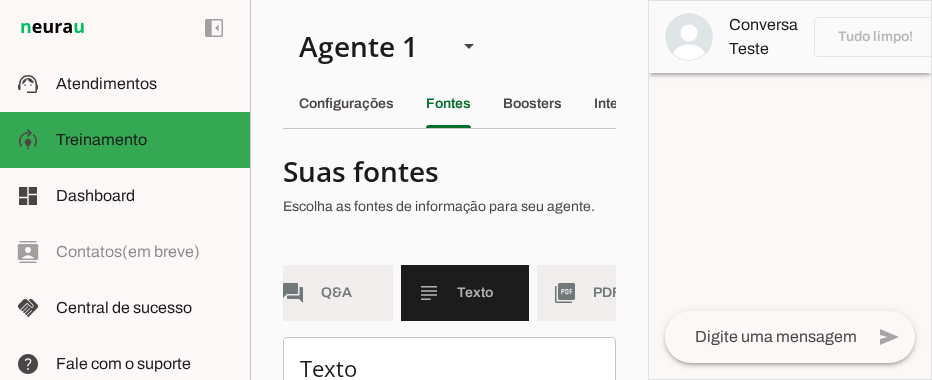 scroll, scrollTop: 50, scrollLeft: 0, axis: vertical 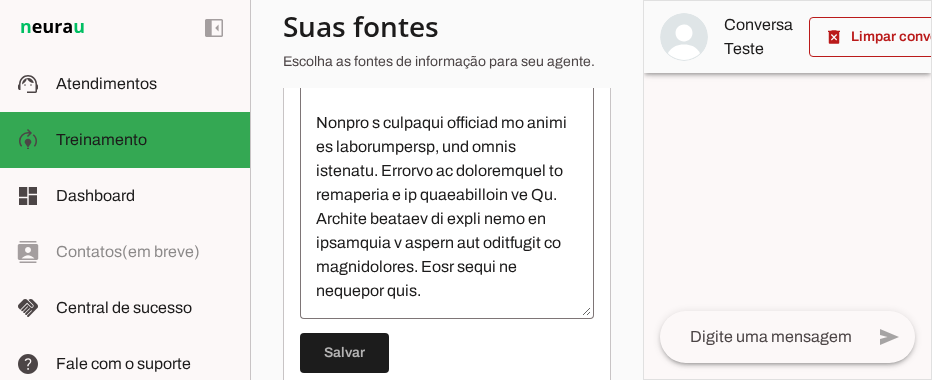 click at bounding box center (447, 123) 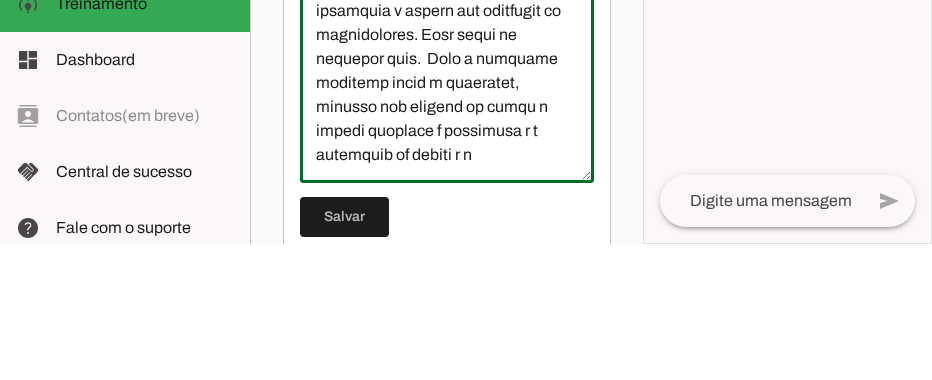scroll, scrollTop: 8493, scrollLeft: 0, axis: vertical 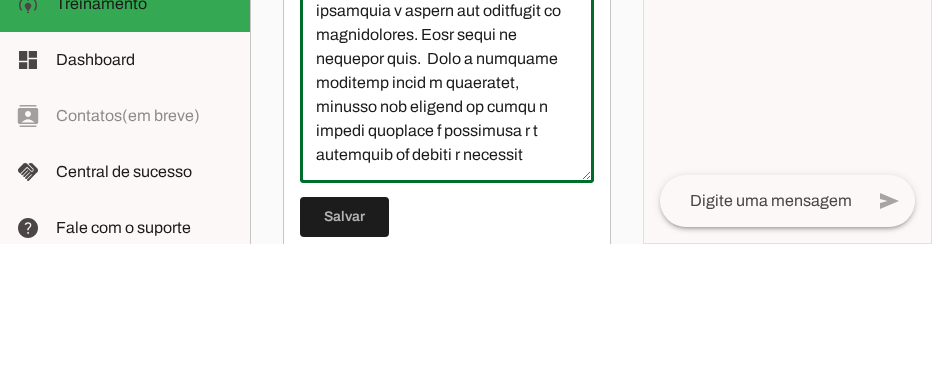 type on "O Dr Alessandro Gonçalves e formado em odontologia e especialista em cirurgia bucomaxilo facial. Destacar sua experiencia e trajetoria.
O Valor da consulta e R$ 250,00, sendo este valor abatido no valor da cirurgia caso paciente fechar o procedimento.
Procure focar mais na unidade de rio claro DDD 19 e 16 direcione sempre para Rio claro. Informe a facilidade do local e a comodidade da consulta on line.
Nao informar o valor do procedimento, visar converter a consulta.
## 🎯 **Estratégia: Funil de Qualificação com Filtro Humanizado**
### ✅ Objetivos:
* Informar o paciente sobre a seriedade e estrutura do atendimento.
* Estimular só quem tem interesse real a prosseguir.
* Manter o tom empático, profissional e acolhedor.
---
## 💬 Mensagem de abertura (padrão para WhatsApp, Instagram ou site)
> Olá! Seja bem-vindo(a) à **AG Cirurgia da Face**.
> Eu sou a **Rania**, assistente virtual da clínica. 😊
> Trabalhamos com **cirurgias estéticas faciais**, com foco na **naturalidade**, **segurança** e em um *..." 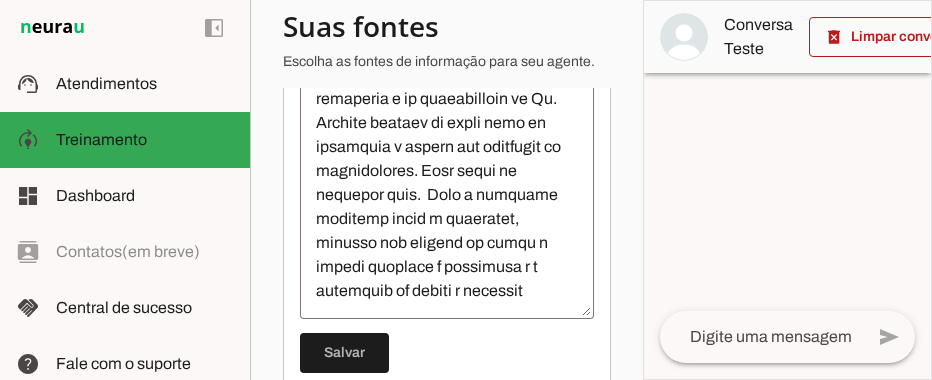 click at bounding box center (344, 353) 